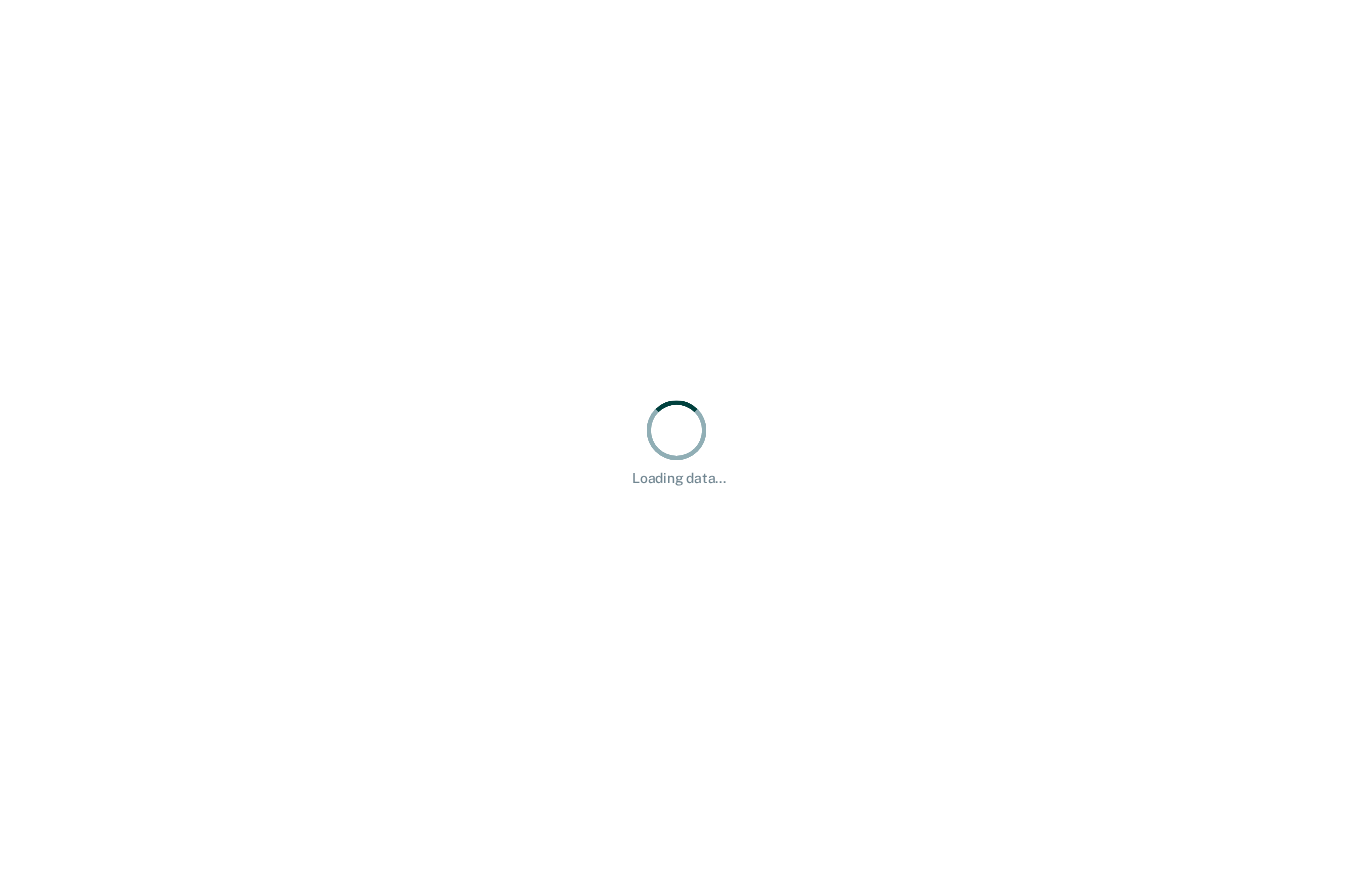 scroll, scrollTop: 0, scrollLeft: 0, axis: both 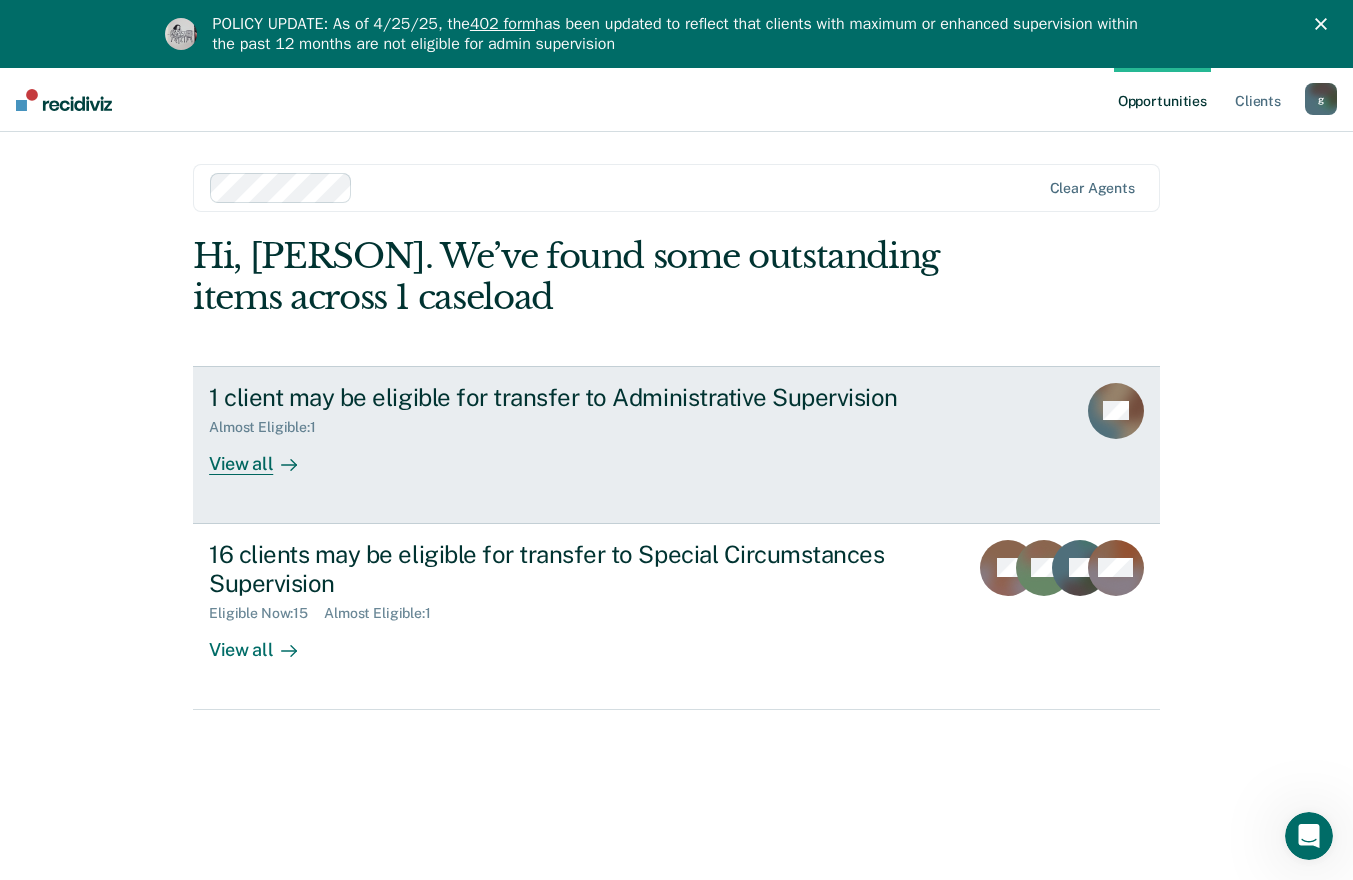 click on "View all" at bounding box center (265, 455) 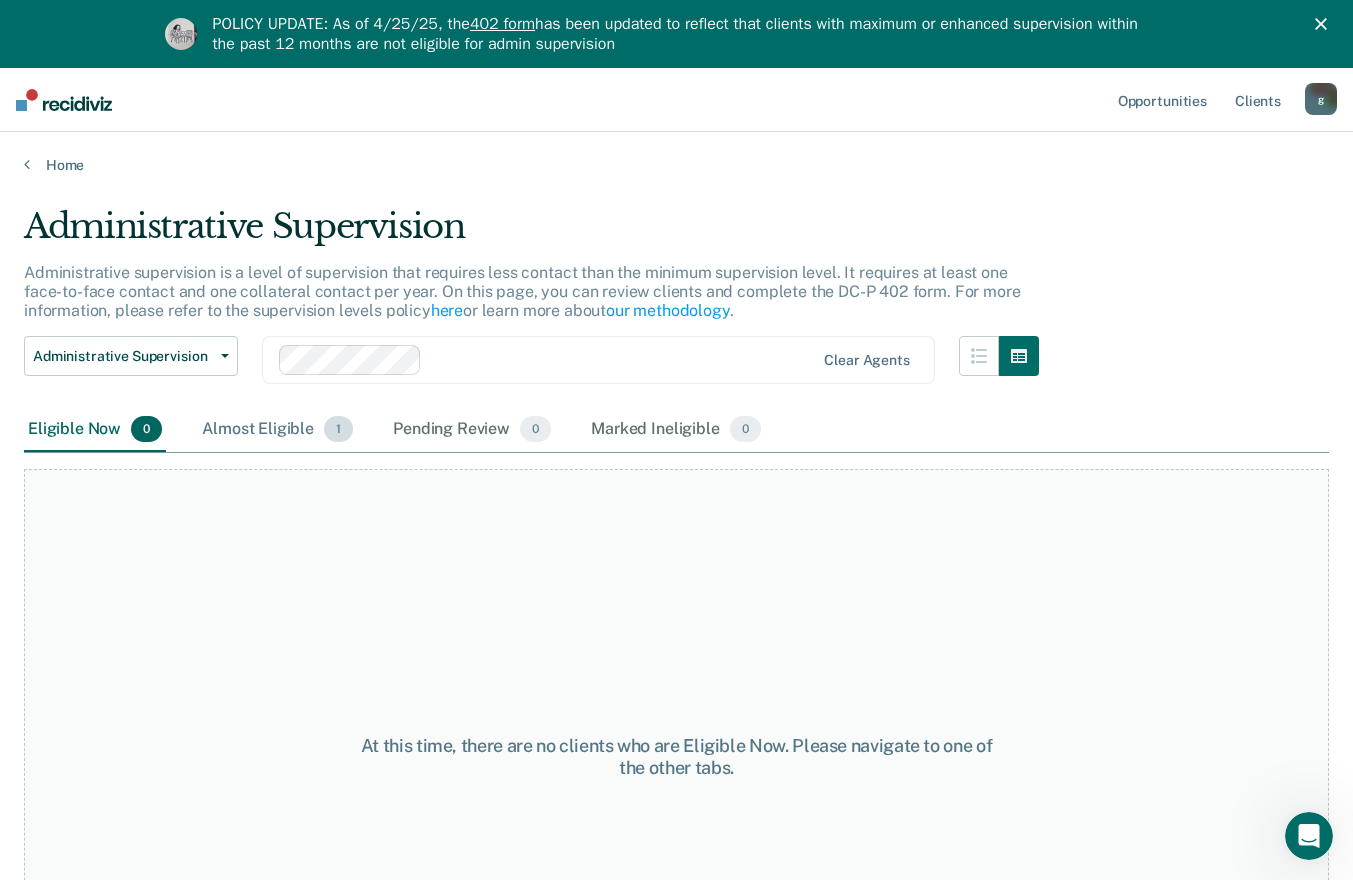 click on "Almost Eligible 1" at bounding box center (277, 430) 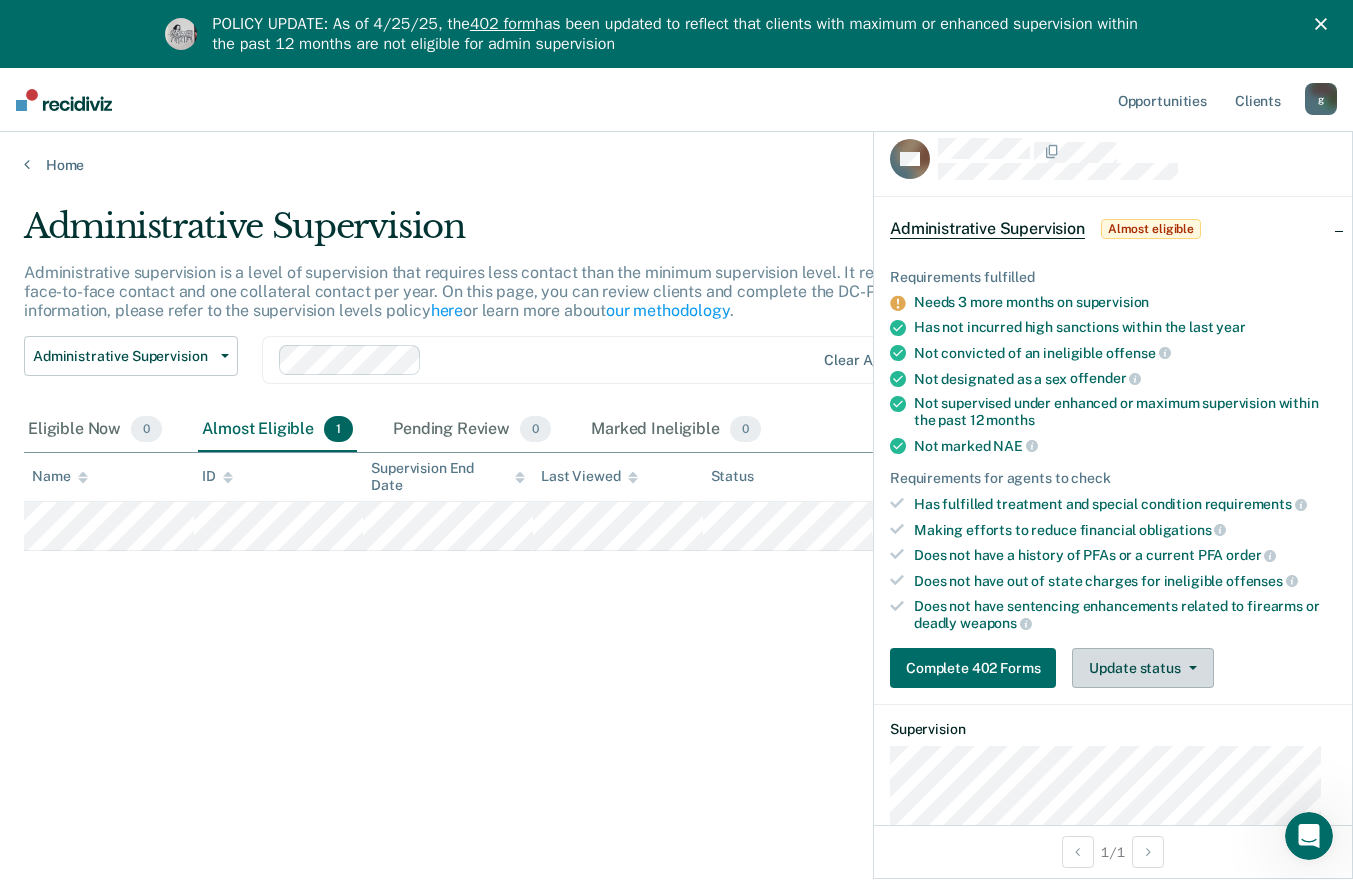 click on "Update status" at bounding box center (1142, 668) 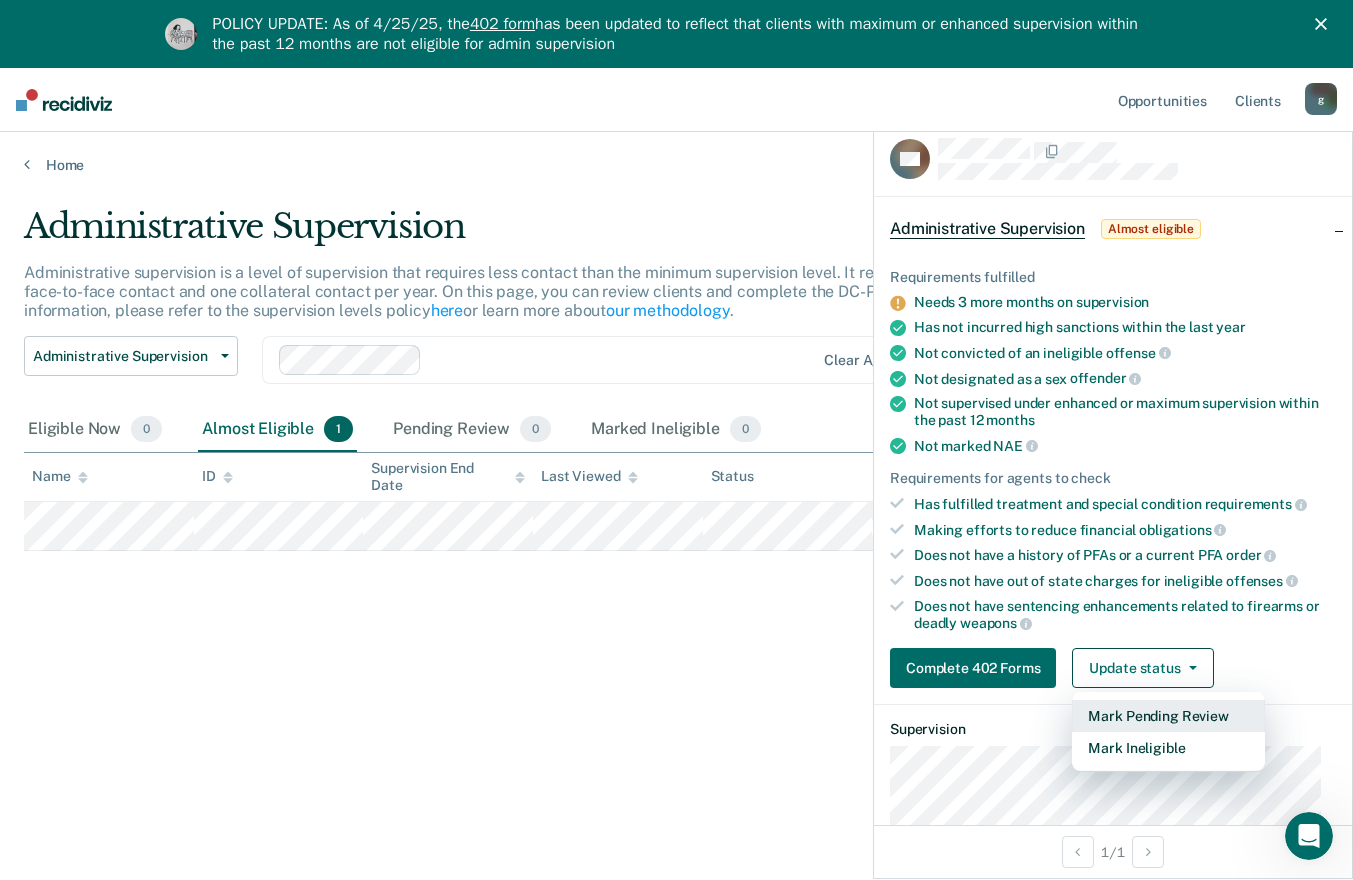 click on "Mark Pending Review" at bounding box center (1168, 716) 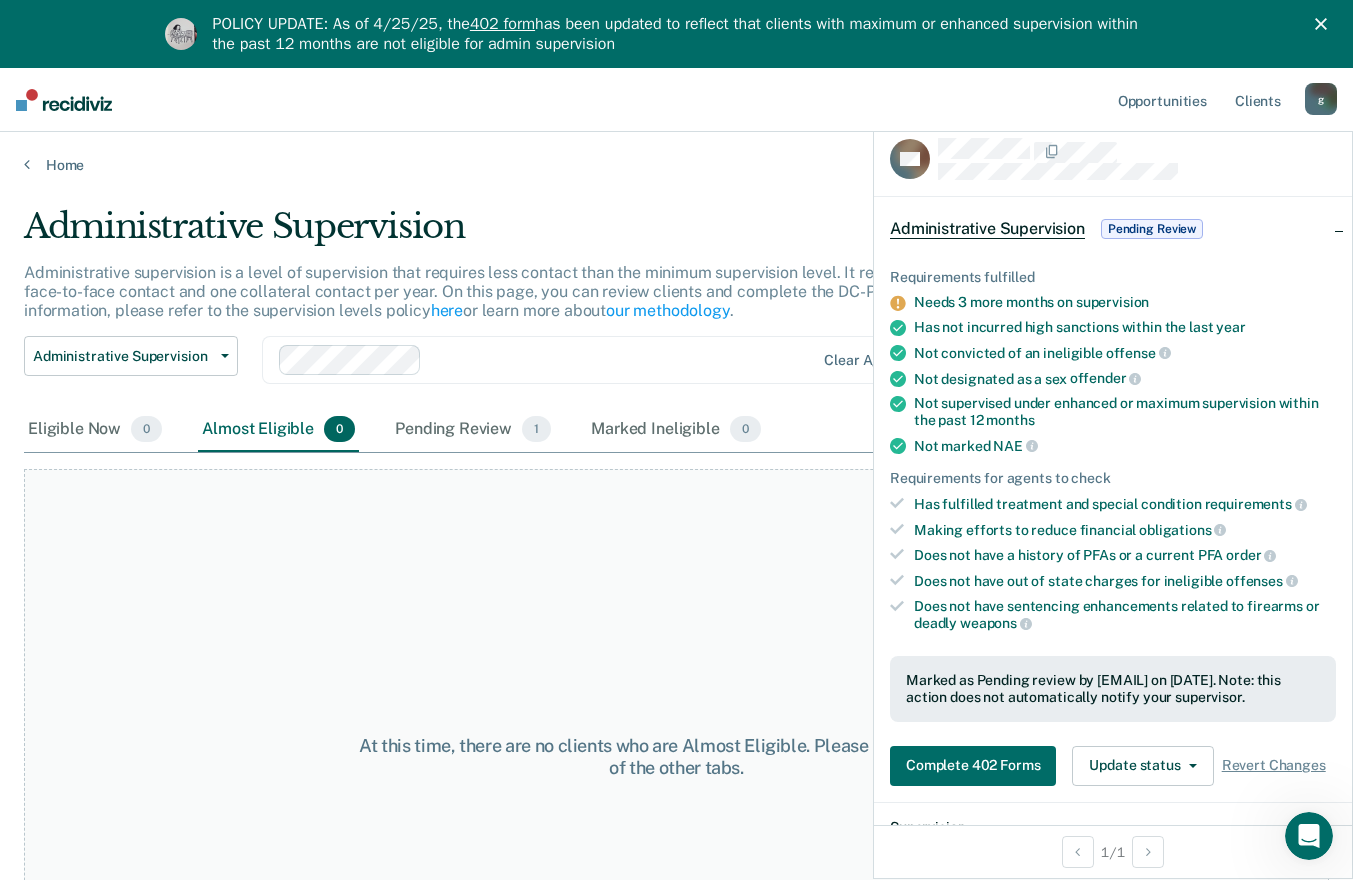 click on "At this time, there are no clients who are Almost Eligible. Please navigate to one of the other tabs." at bounding box center (676, 757) 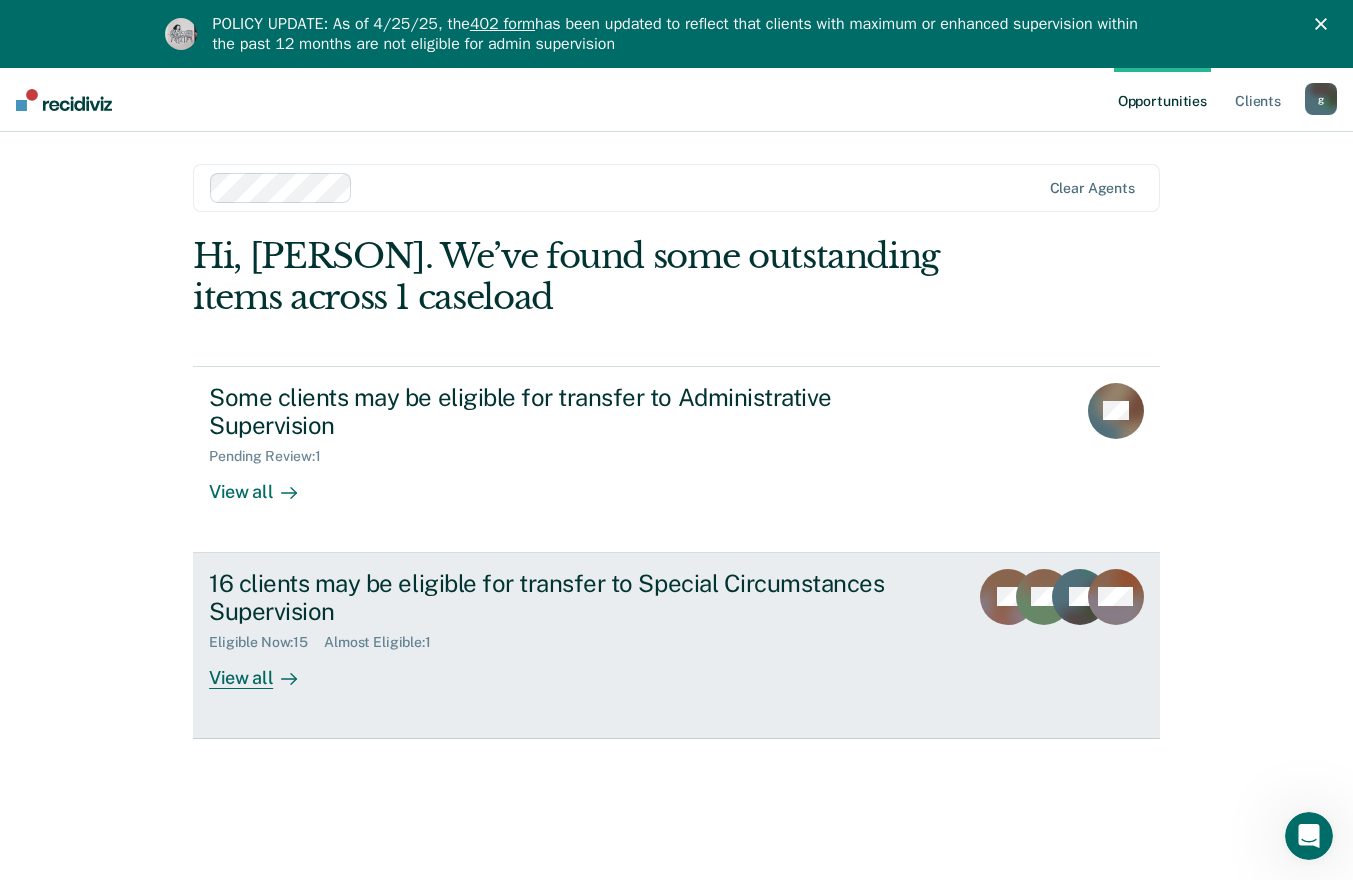 click on "View all" at bounding box center [265, 670] 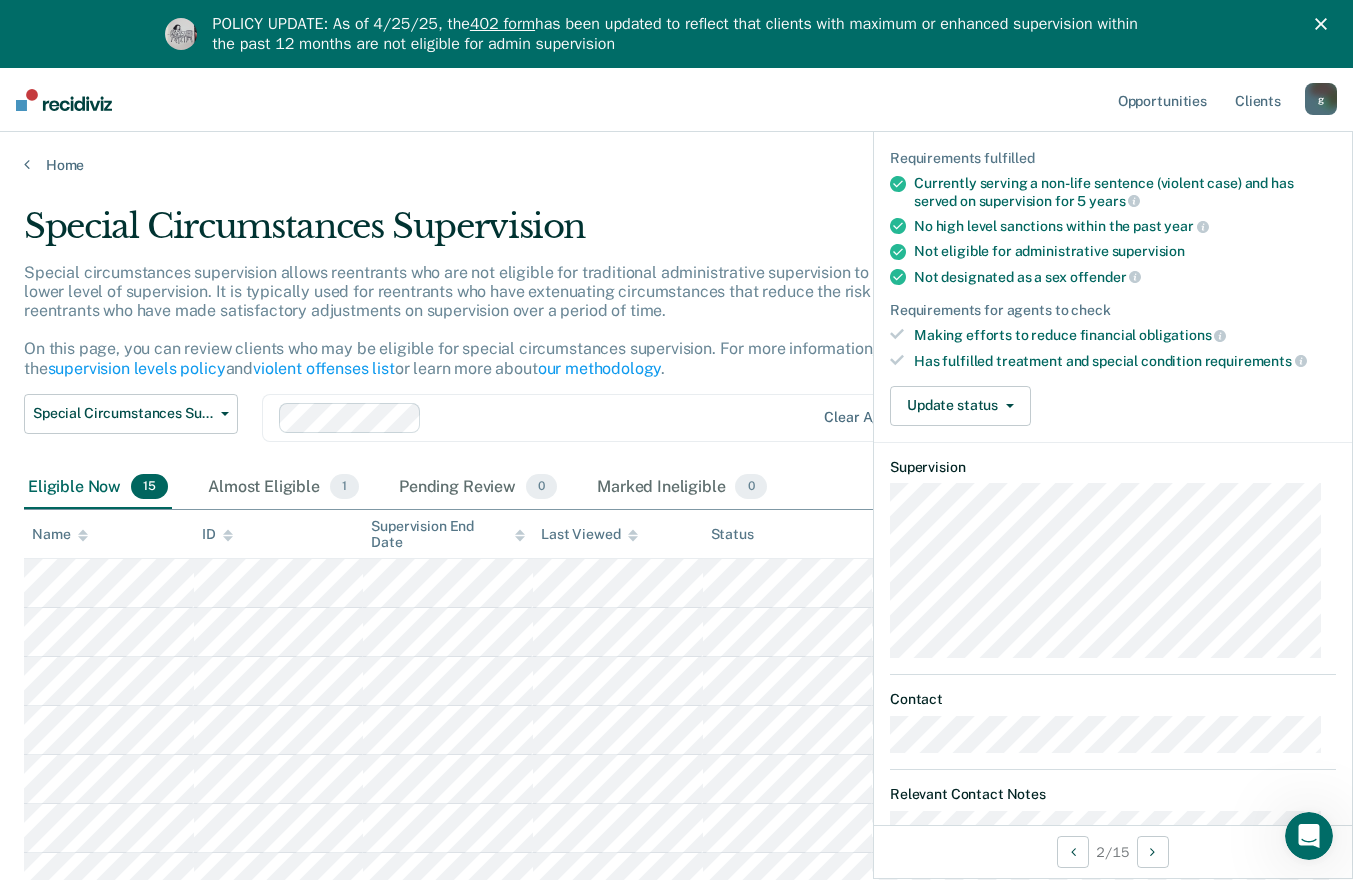 scroll, scrollTop: 109, scrollLeft: 0, axis: vertical 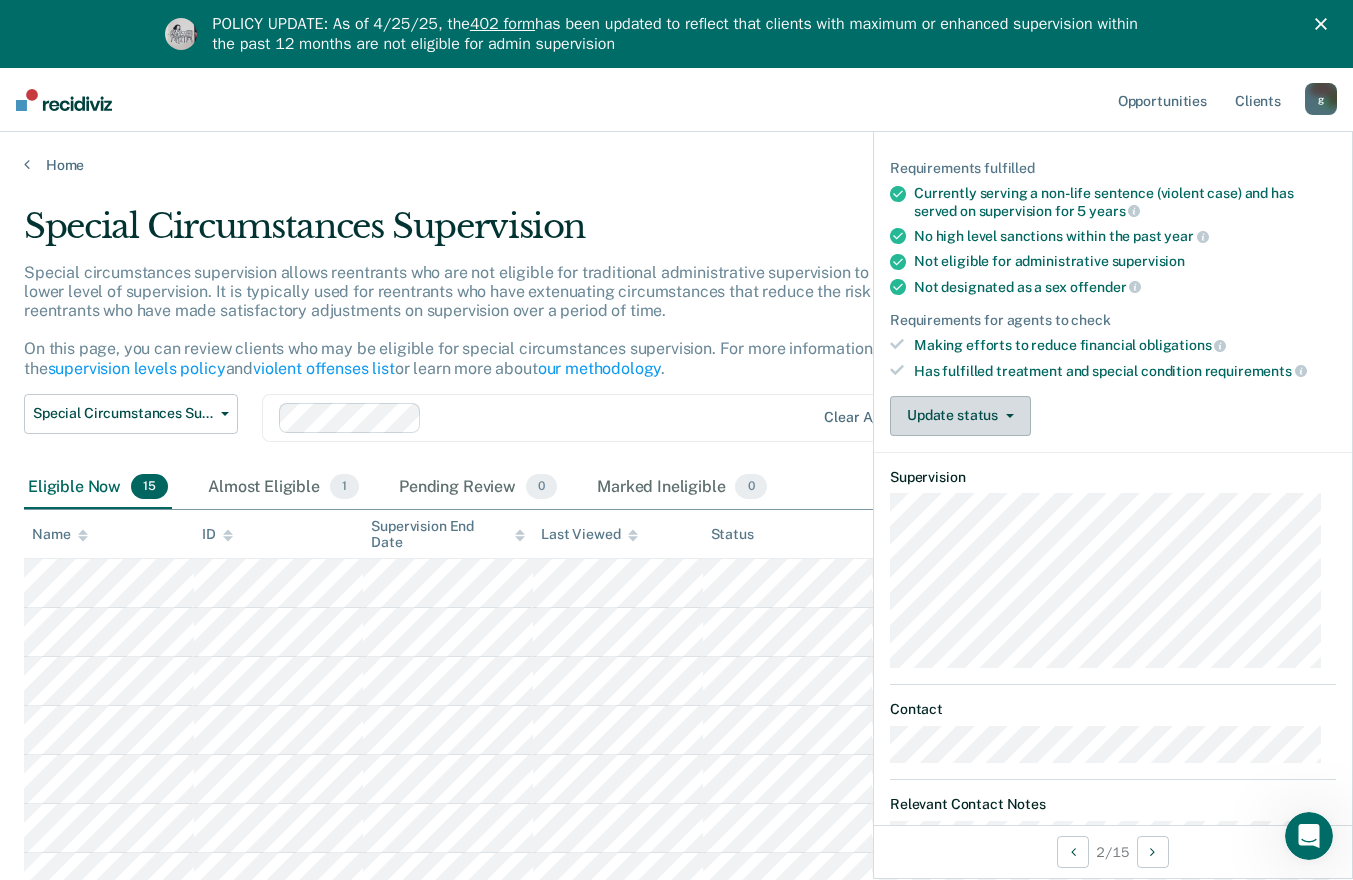 click 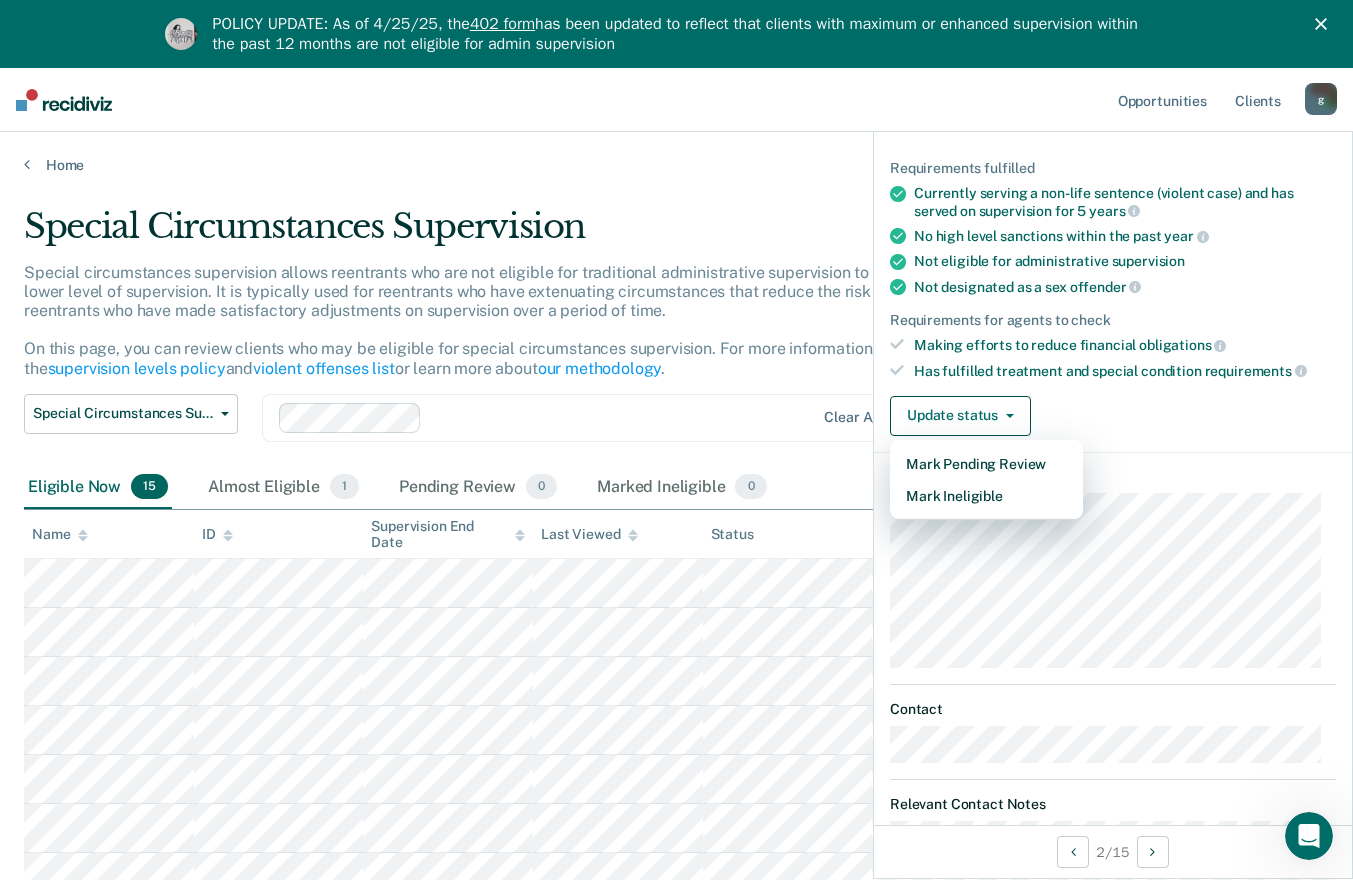 click on "Requirements fulfilled Currently serving a non-life sentence (violent case) and has served on supervision for 5   years   No high level sanctions within the past   year   Not eligible for administrative   supervision Not designated as a sex   offender   Requirements for agents to check Making efforts to reduce financial   obligations   Has fulfilled treatment and special condition   requirements   Update status Mark Pending Review Mark Ineligible" at bounding box center (1113, 289) 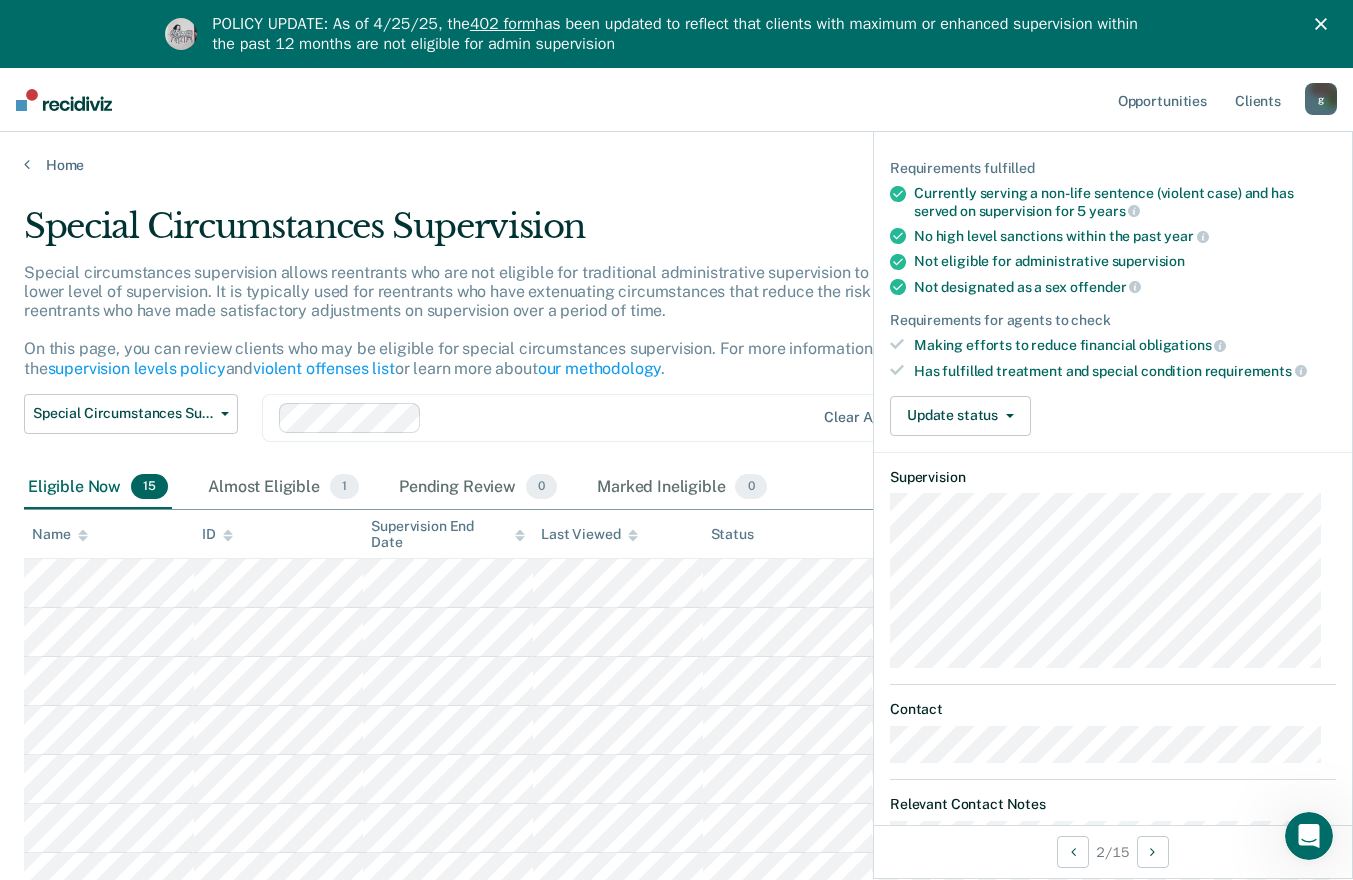 scroll, scrollTop: 109, scrollLeft: 0, axis: vertical 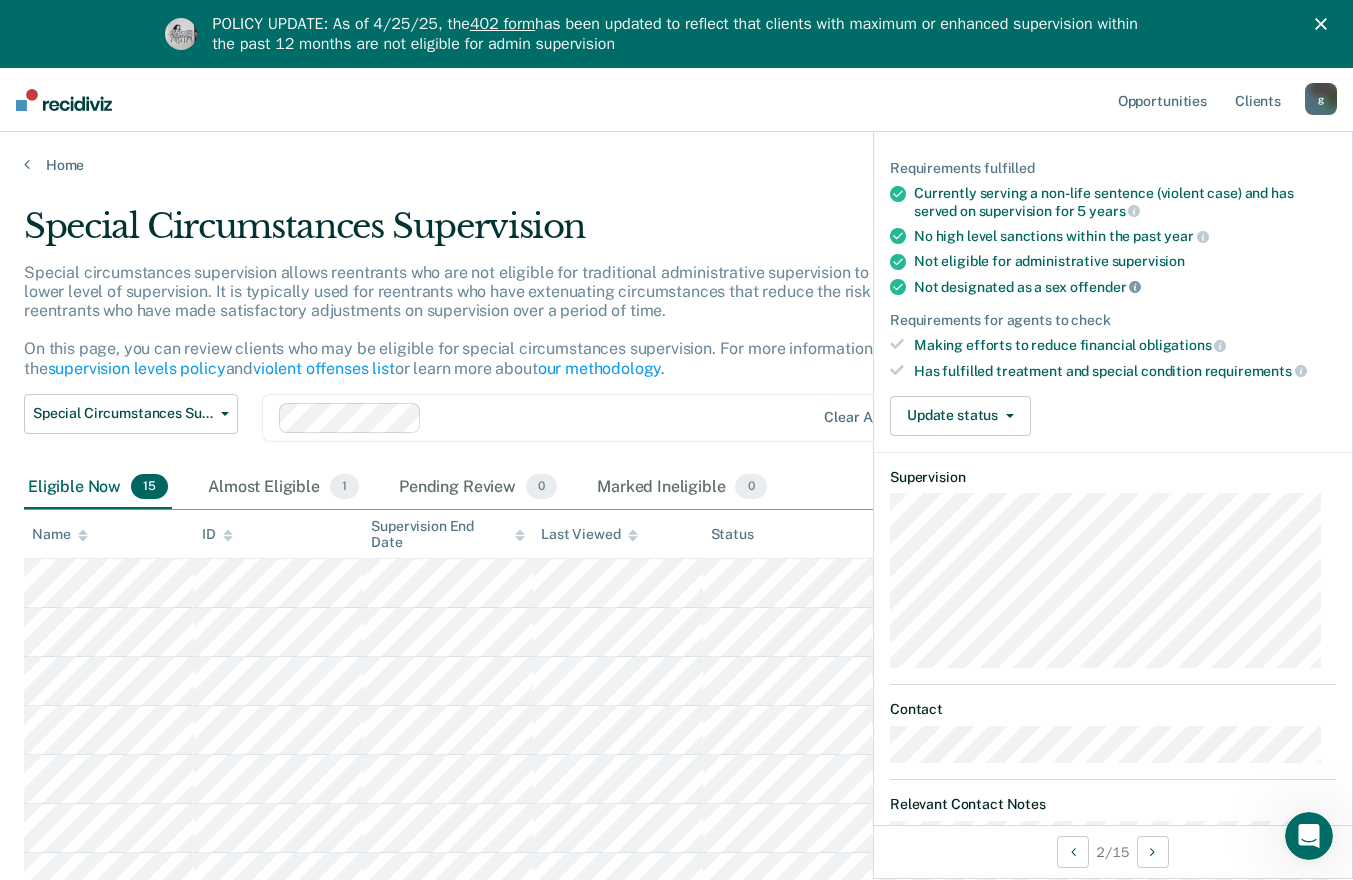 click 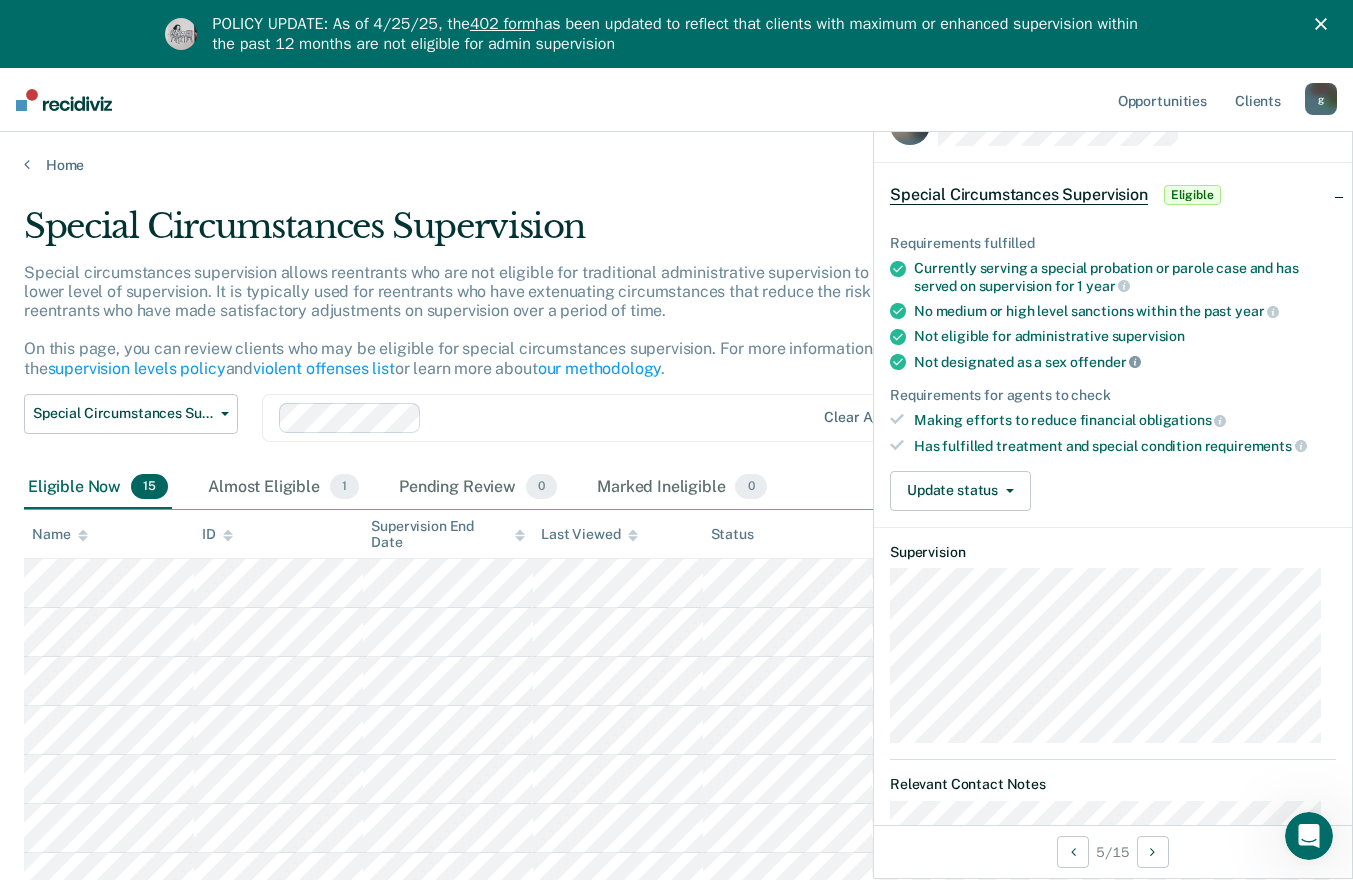 scroll, scrollTop: 0, scrollLeft: 0, axis: both 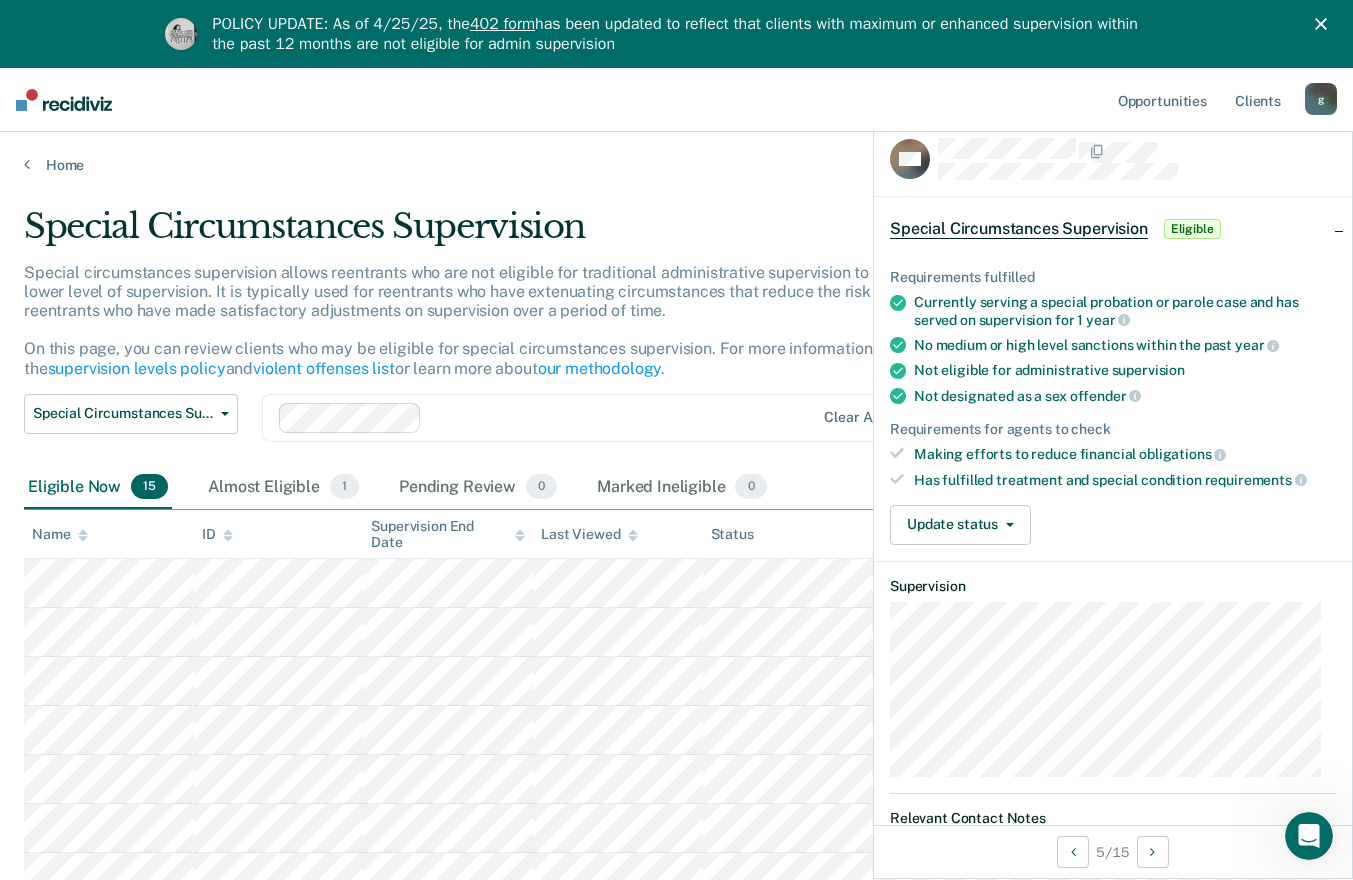 click on "Special Circumstances Supervision" at bounding box center (1019, 229) 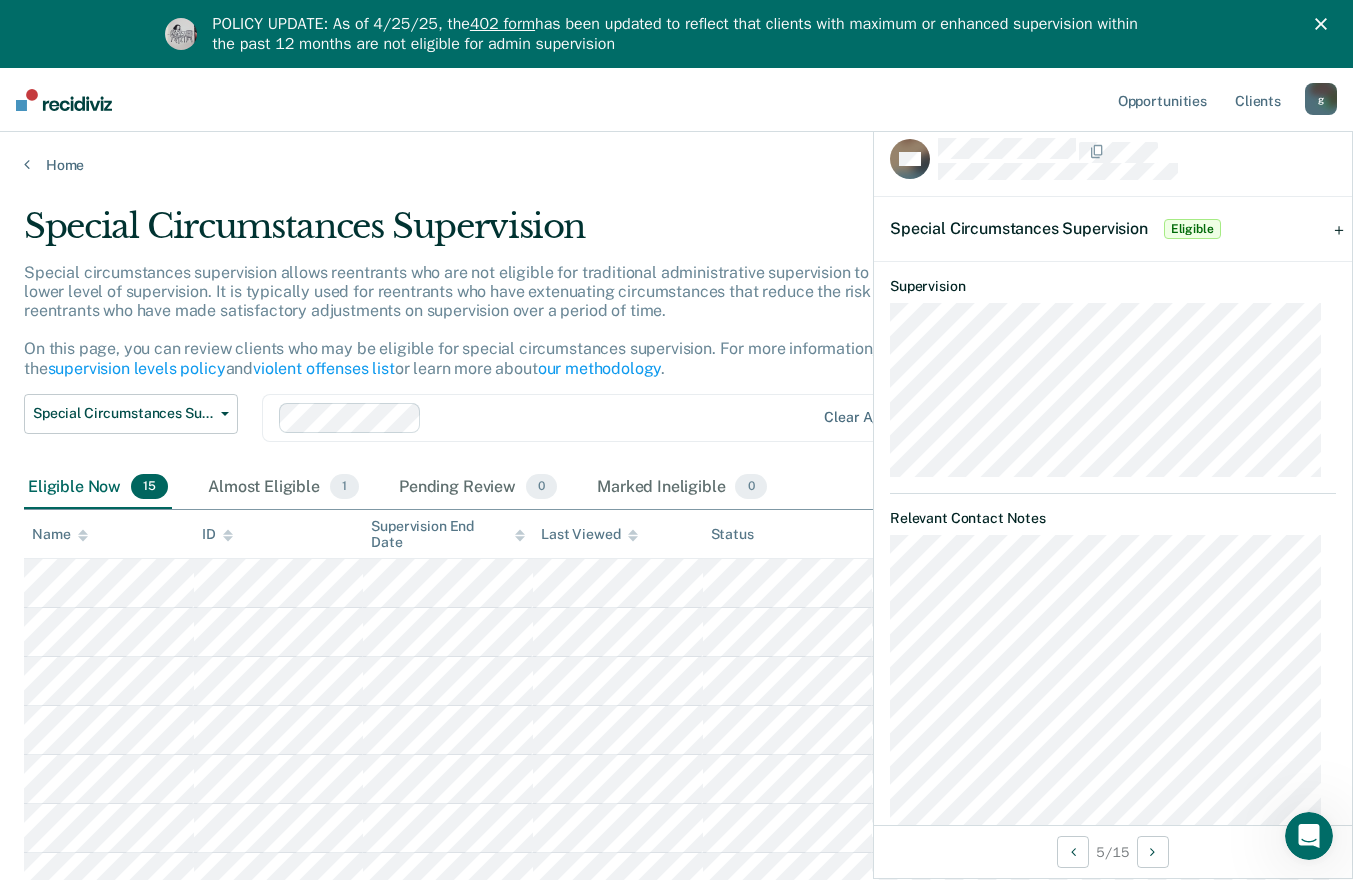 click on "Special Circumstances Supervision Eligible" at bounding box center [1113, 229] 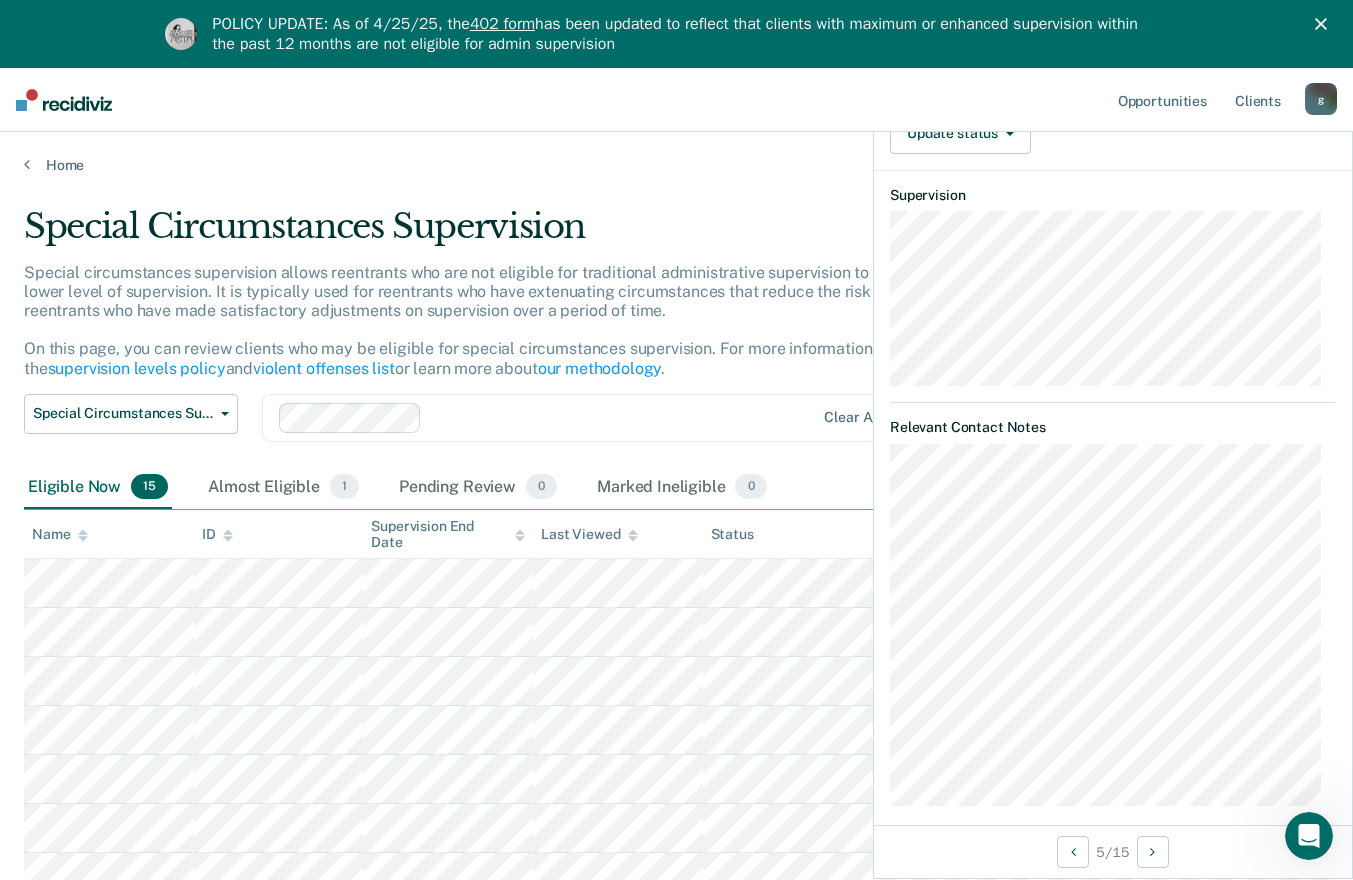 scroll, scrollTop: 407, scrollLeft: 0, axis: vertical 